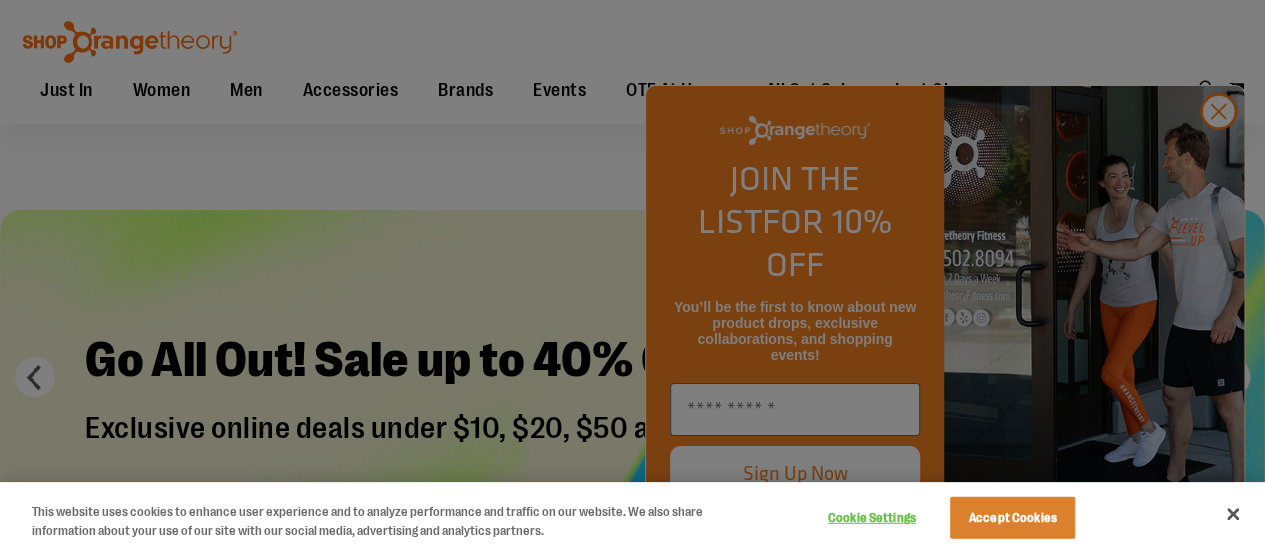 scroll, scrollTop: 137, scrollLeft: 0, axis: vertical 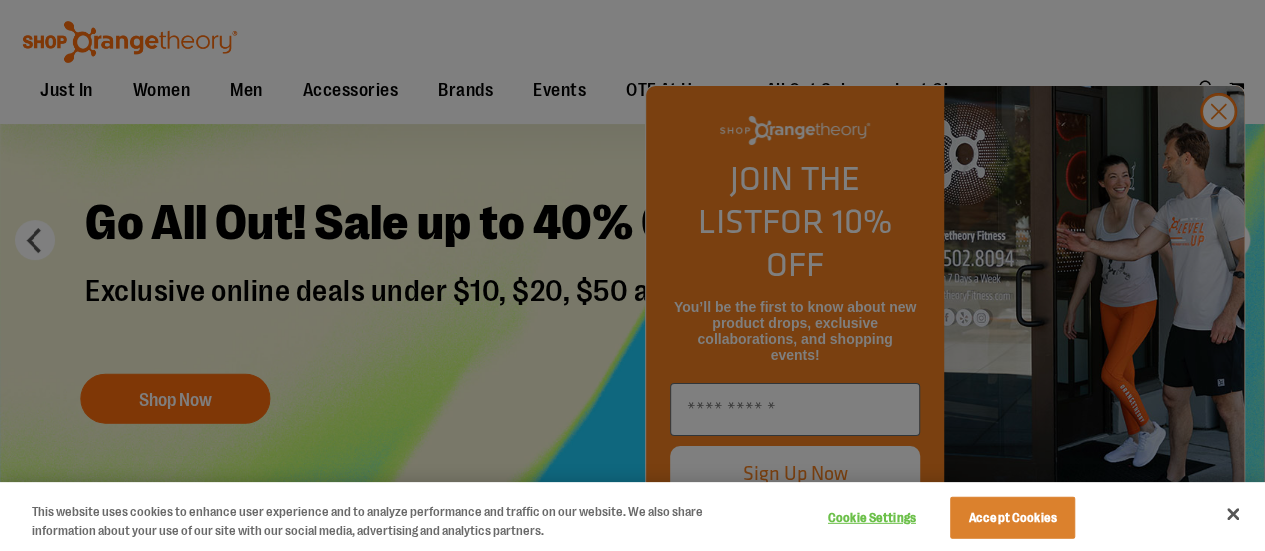type on "**********" 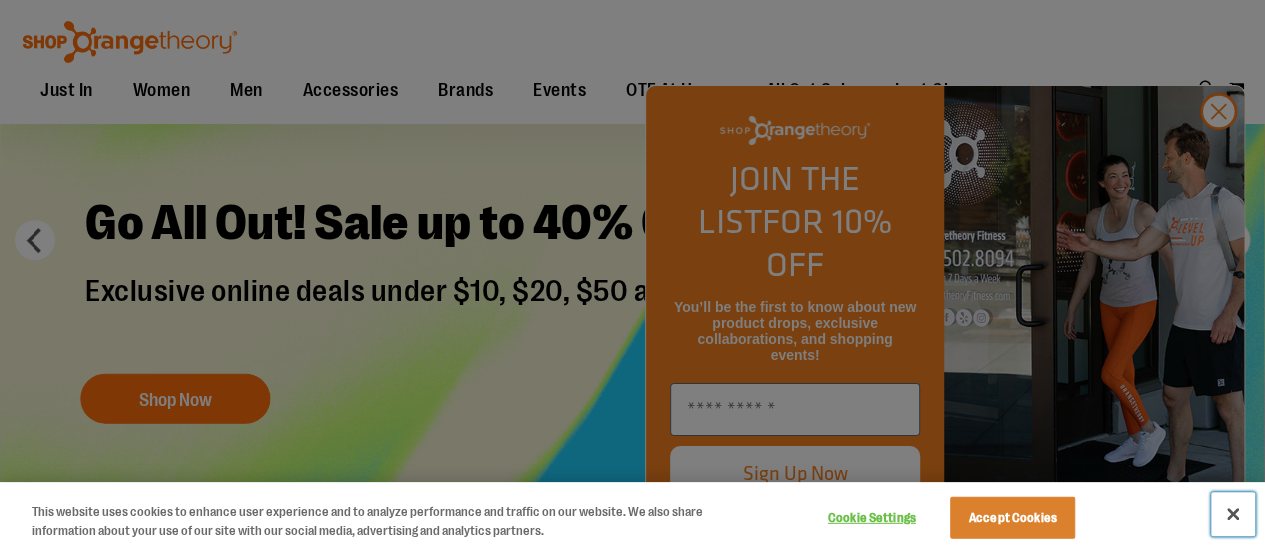 click at bounding box center (1233, 514) 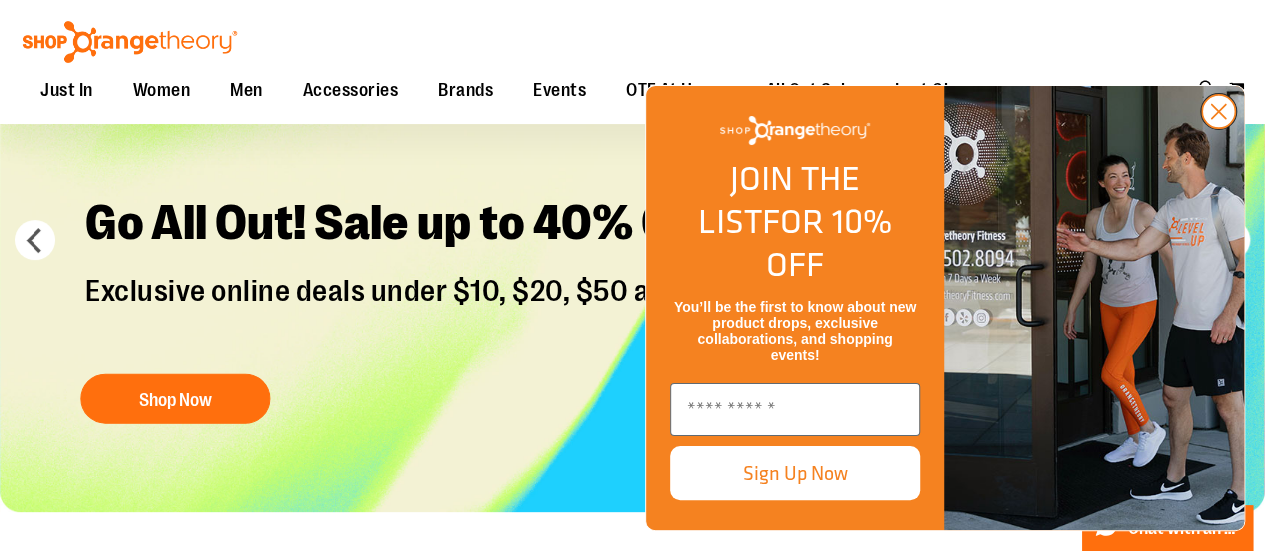 click 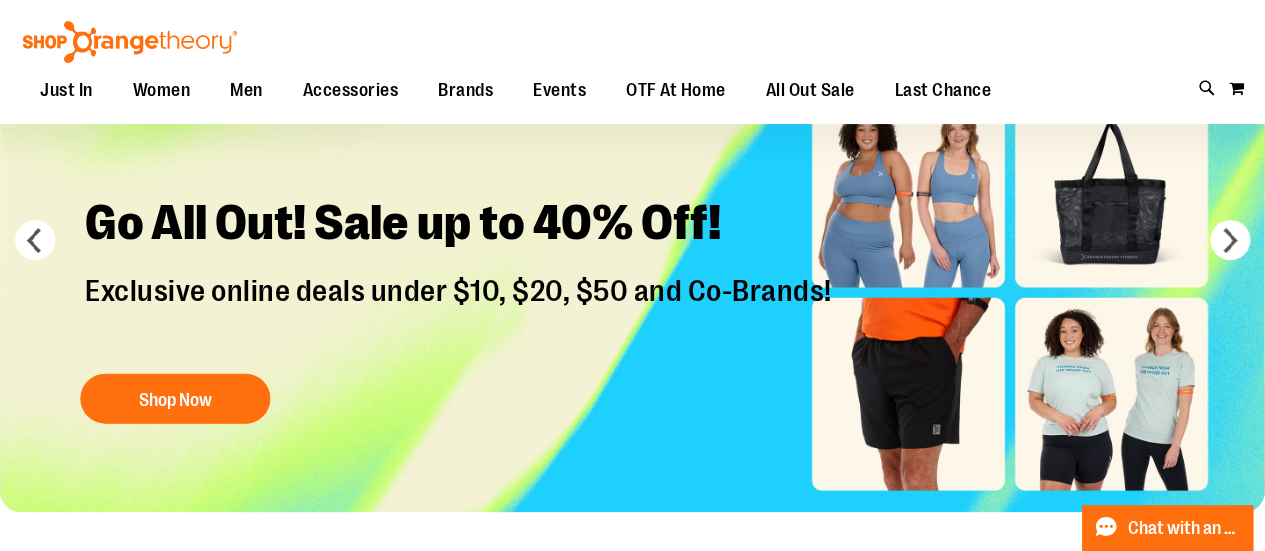 click at bounding box center [1734, 308] 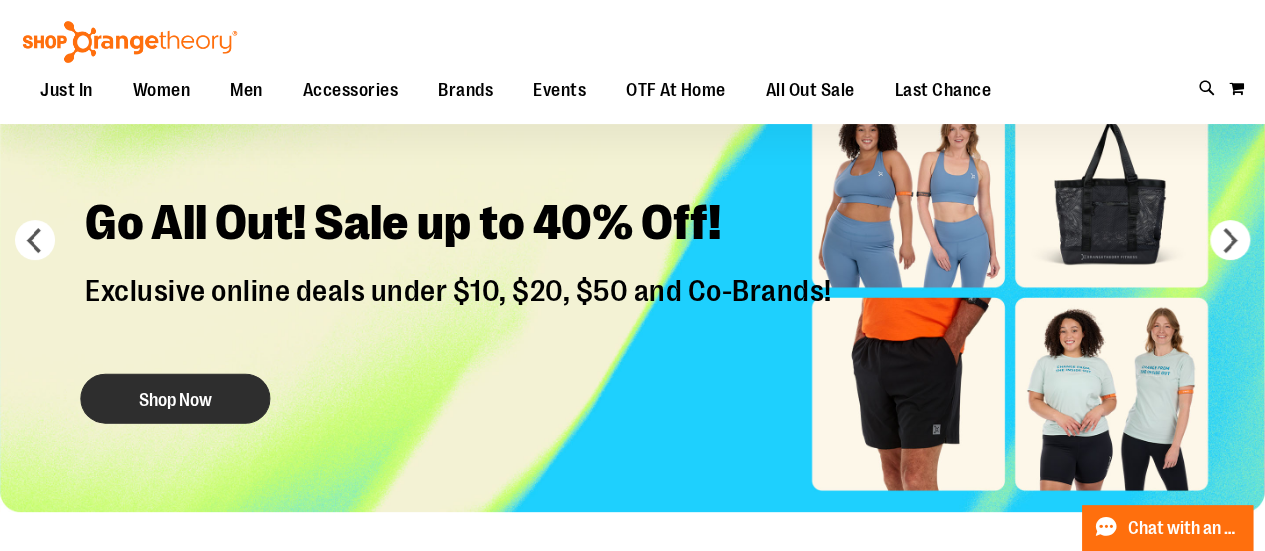 click on "Shop Now" at bounding box center (175, 398) 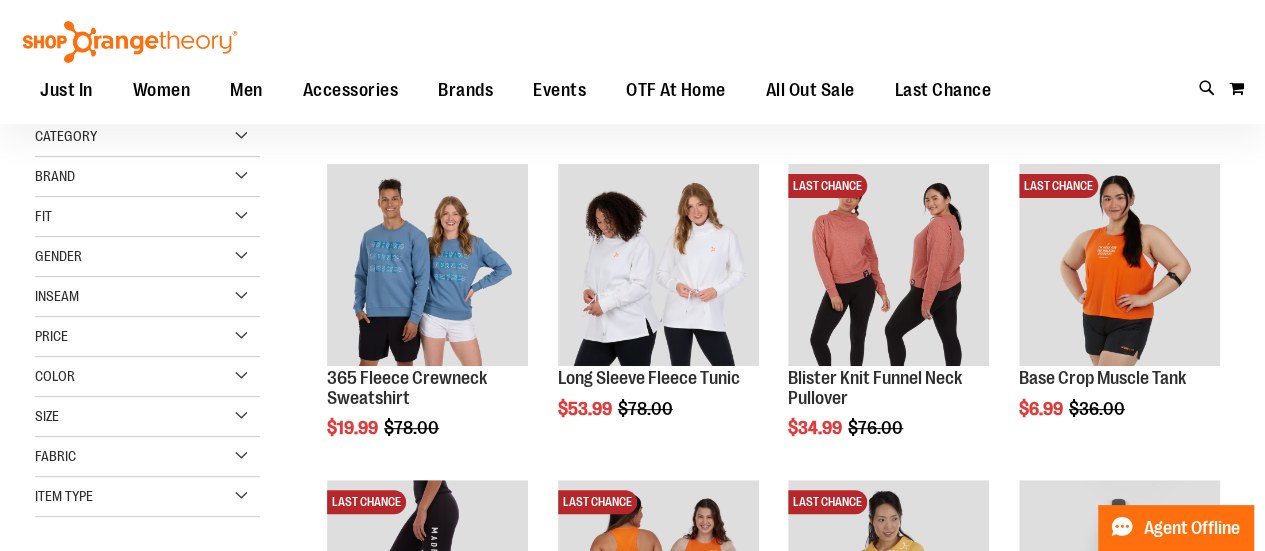 scroll, scrollTop: 235, scrollLeft: 0, axis: vertical 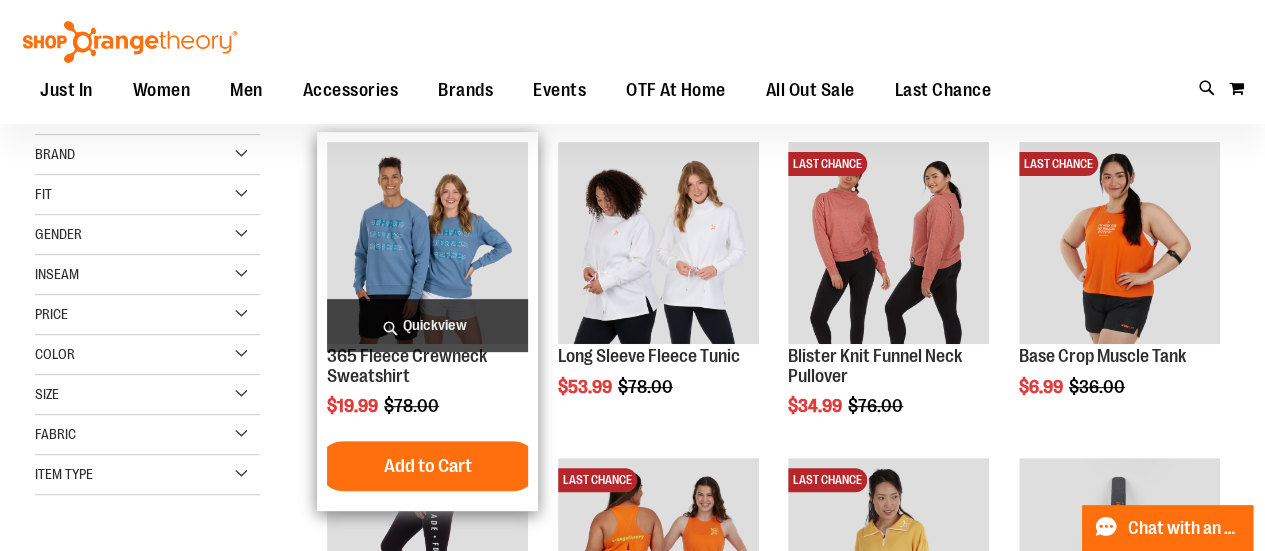 type on "**********" 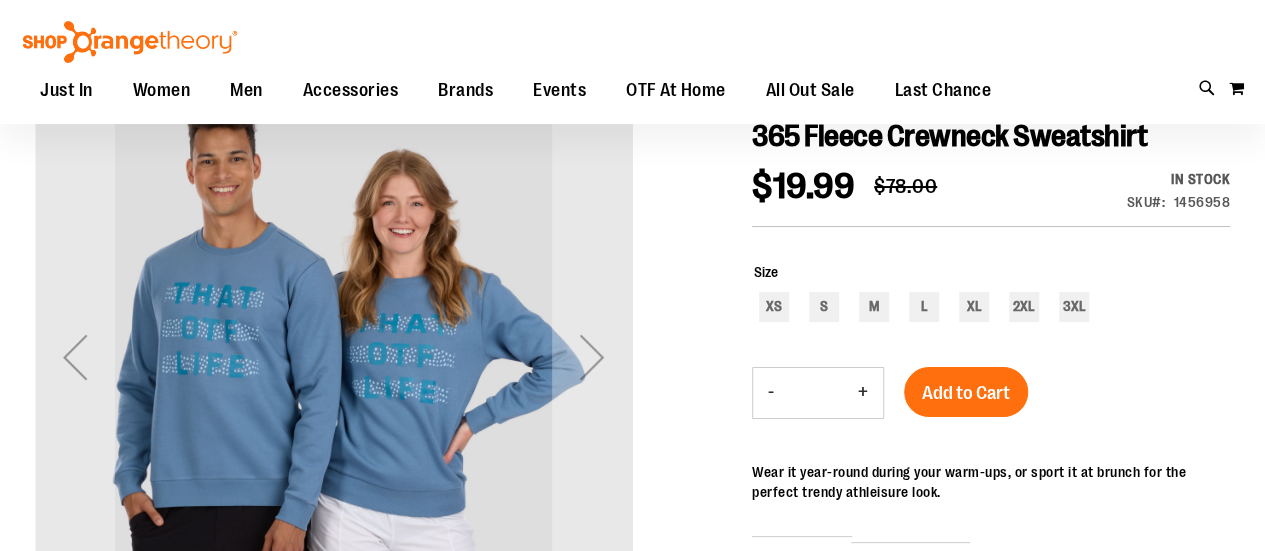 scroll, scrollTop: 16, scrollLeft: 0, axis: vertical 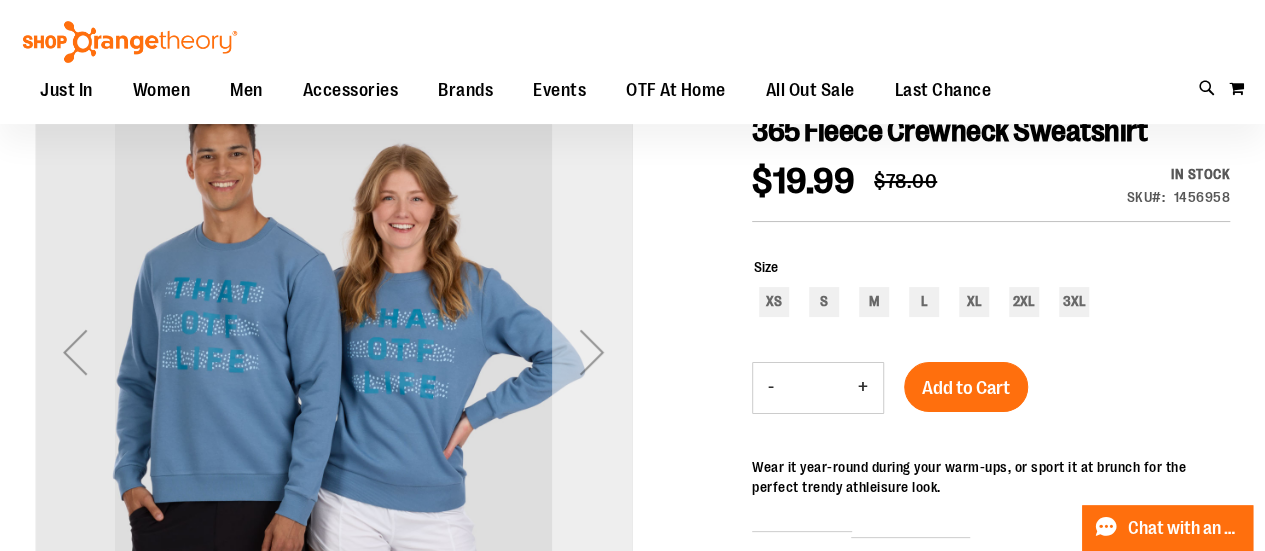 click at bounding box center (592, 352) 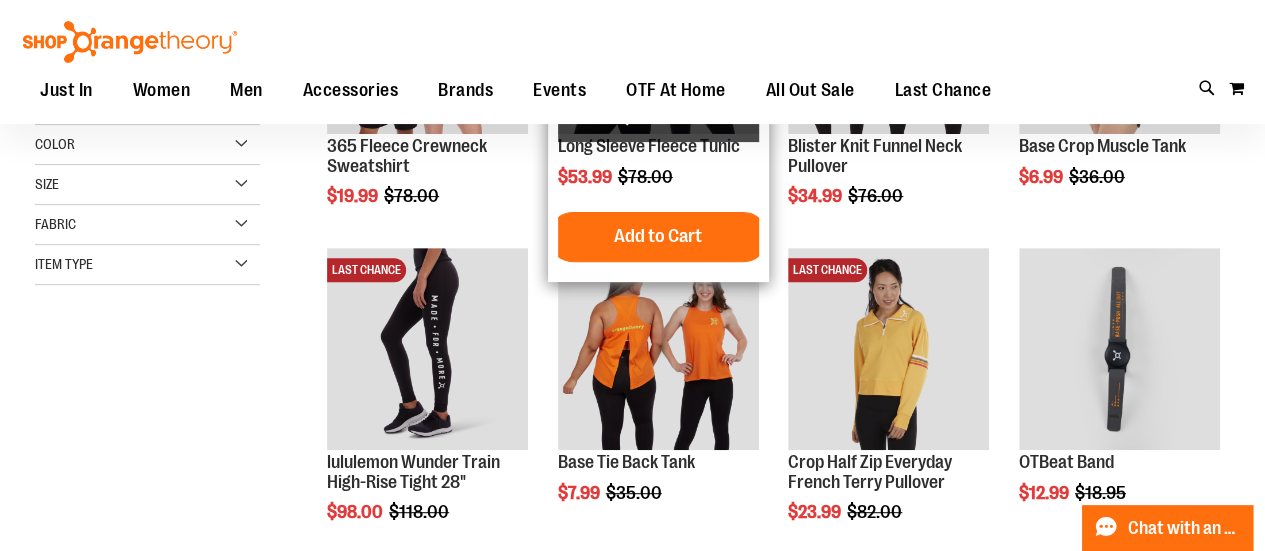 scroll, scrollTop: 33, scrollLeft: 0, axis: vertical 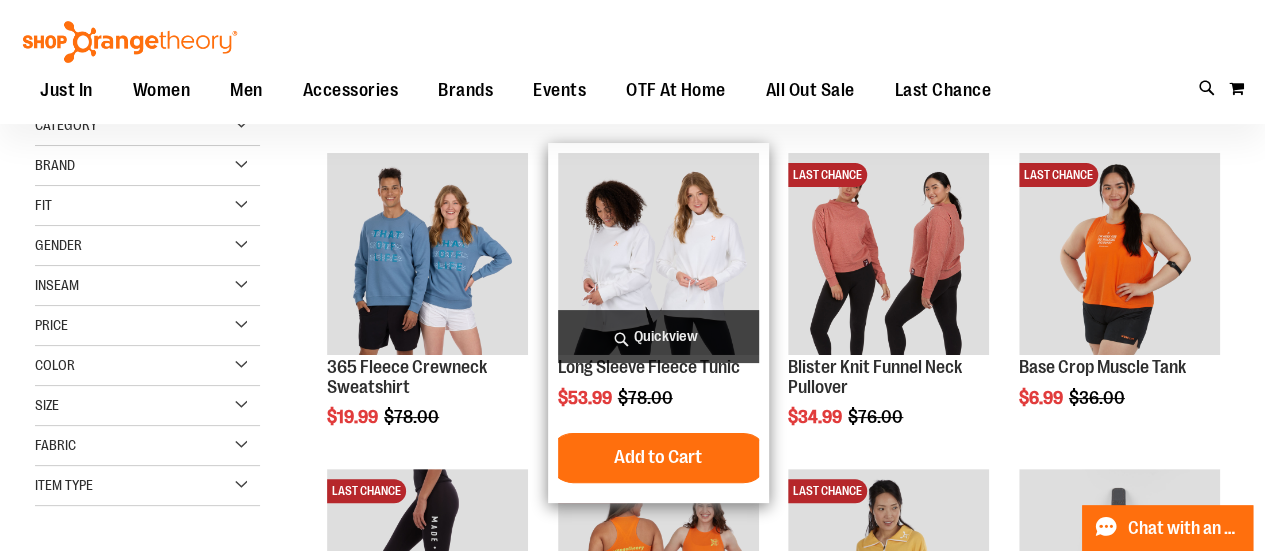 click at bounding box center (658, 253) 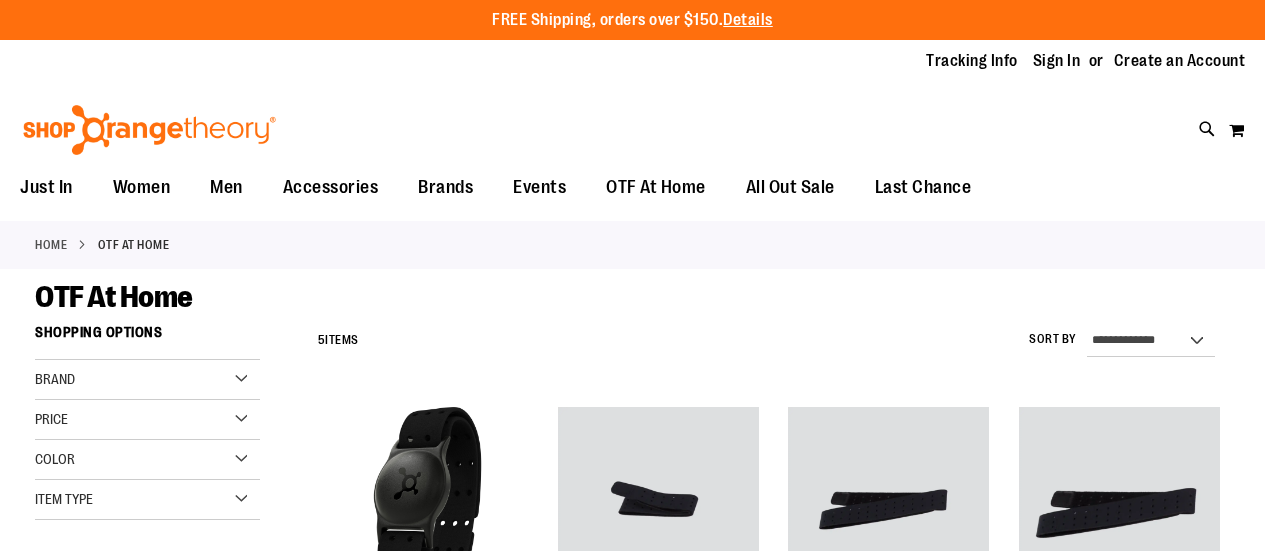 scroll, scrollTop: 0, scrollLeft: 0, axis: both 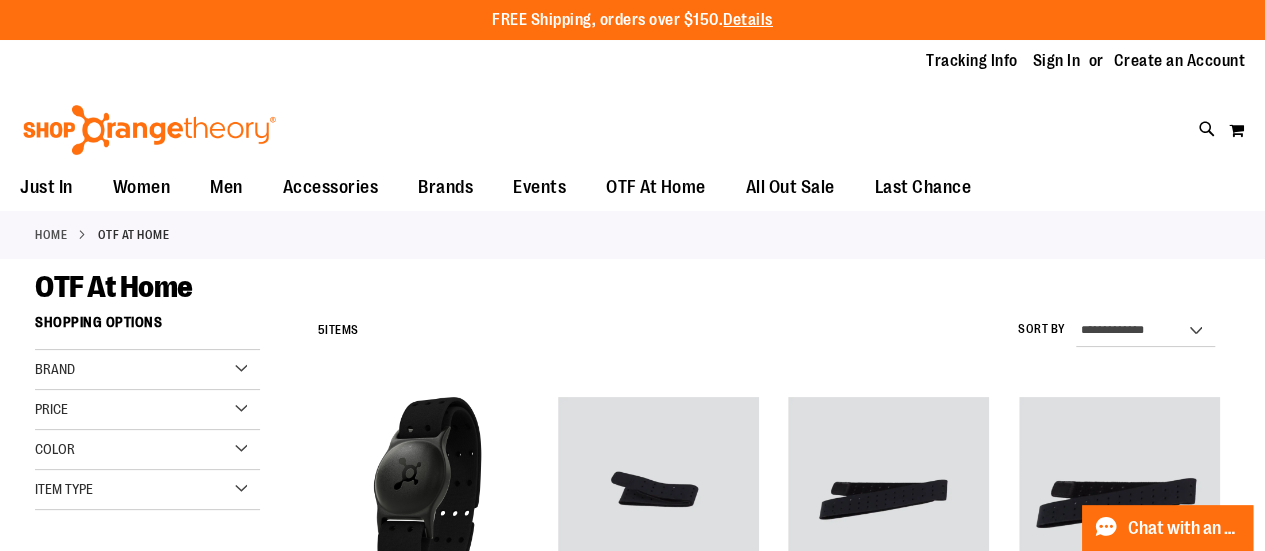 type on "**********" 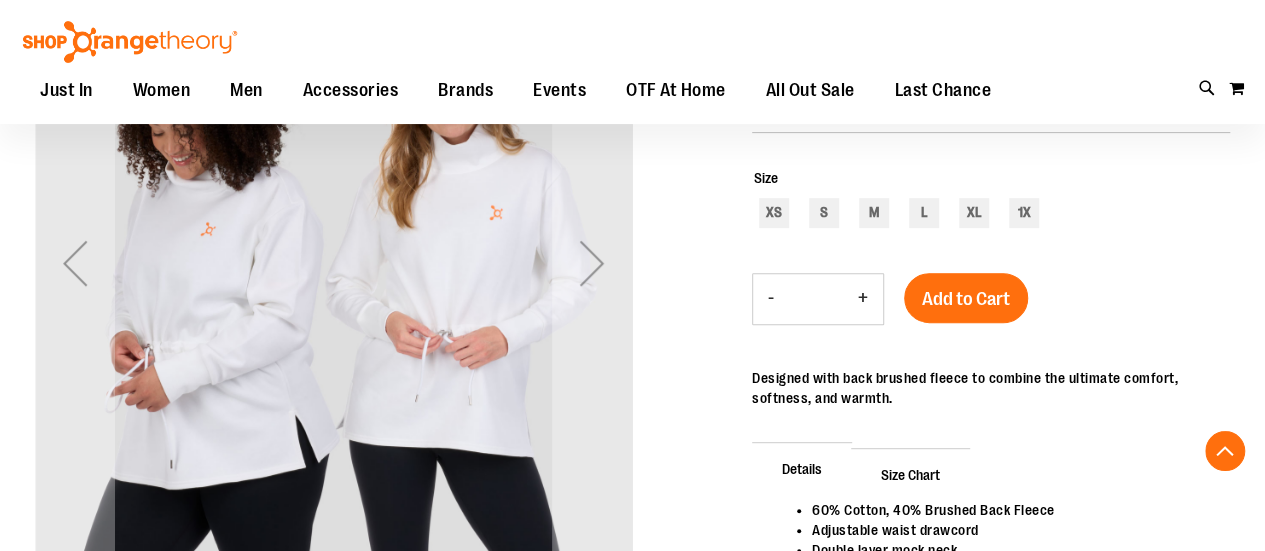 scroll, scrollTop: 315, scrollLeft: 0, axis: vertical 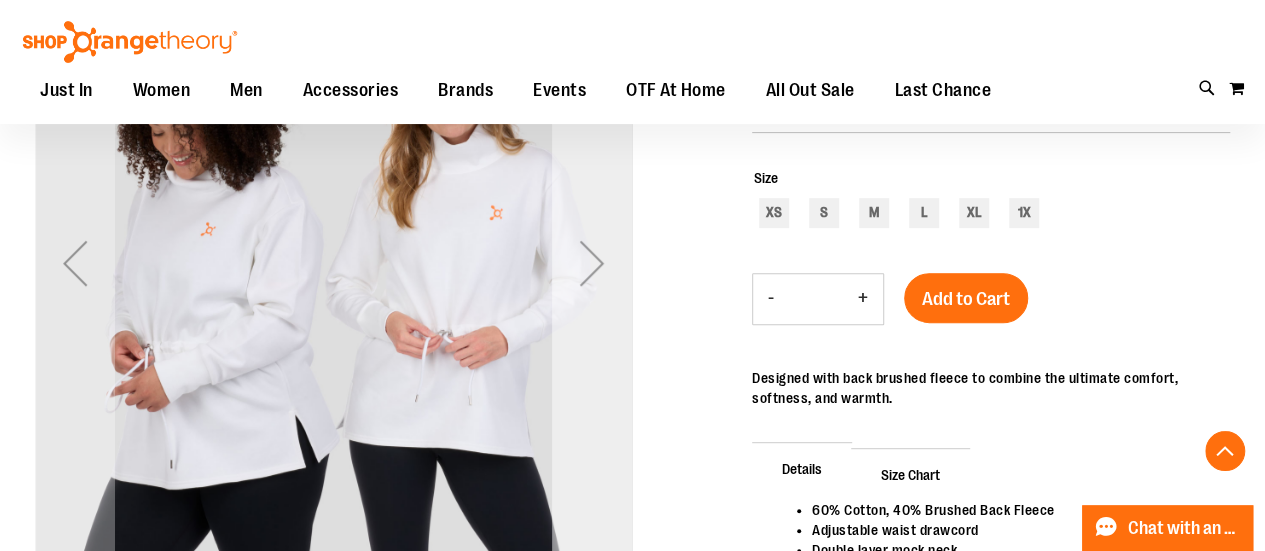 click at bounding box center (592, 263) 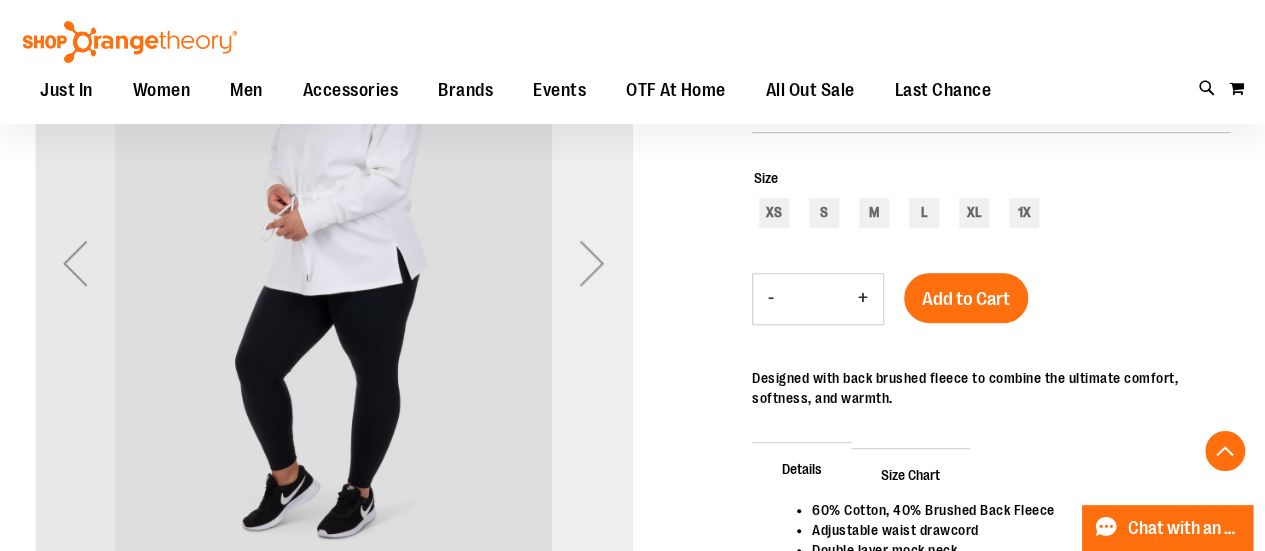 click at bounding box center [592, 263] 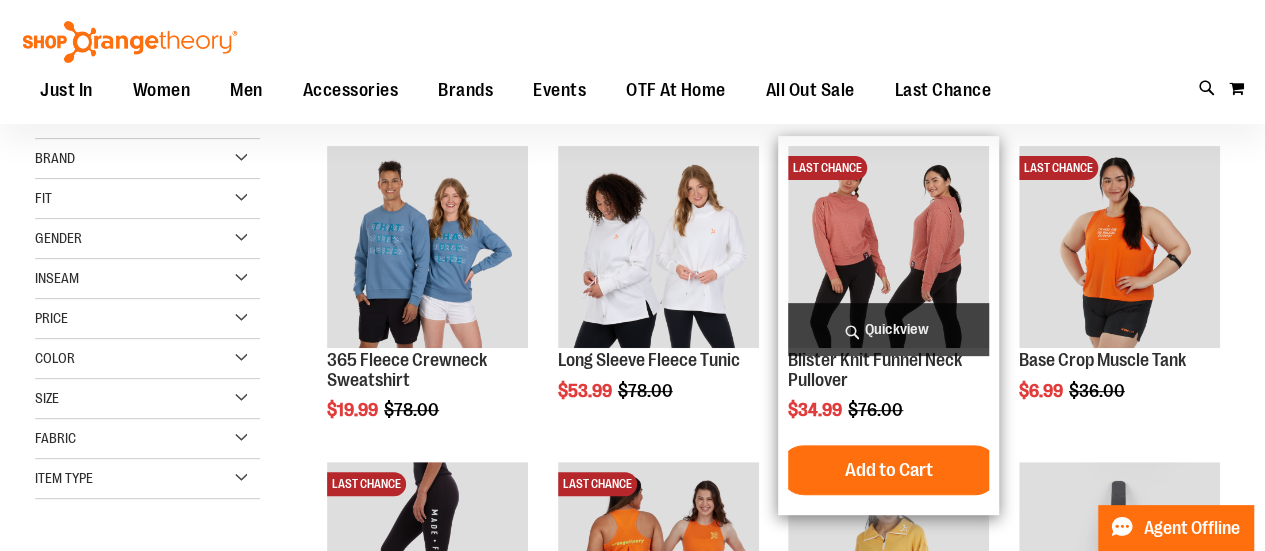 type on "**********" 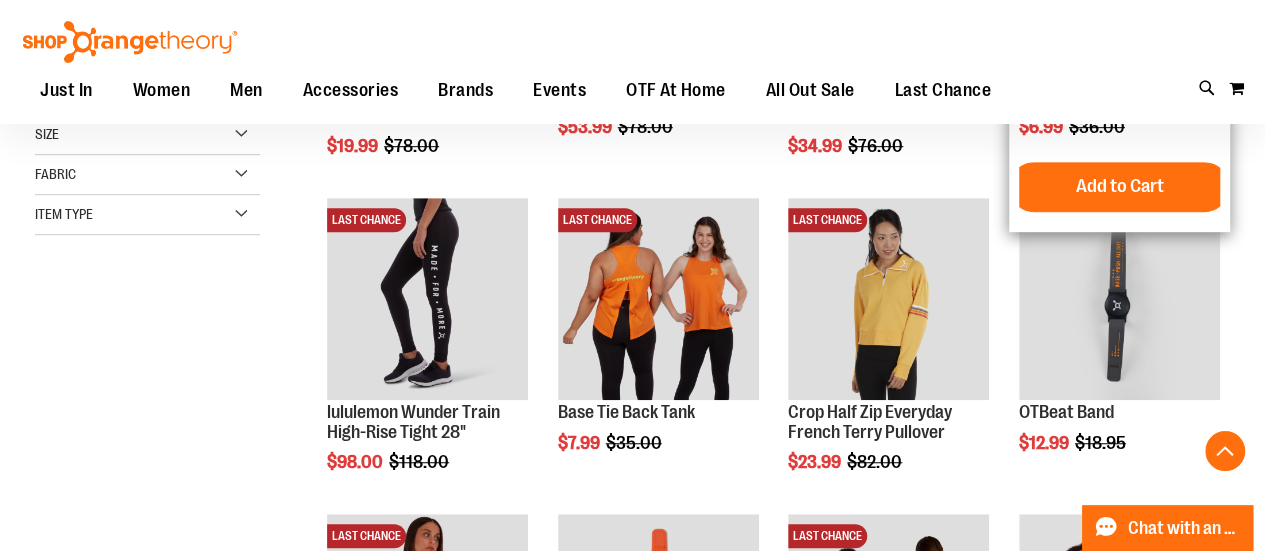 scroll, scrollTop: 514, scrollLeft: 0, axis: vertical 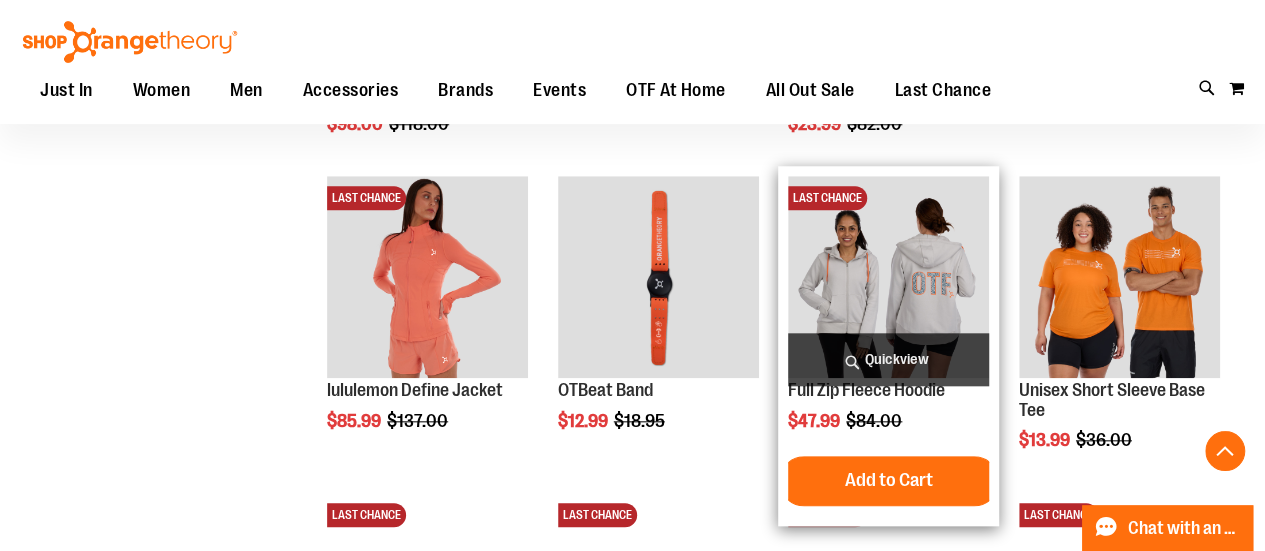 click at bounding box center [888, 276] 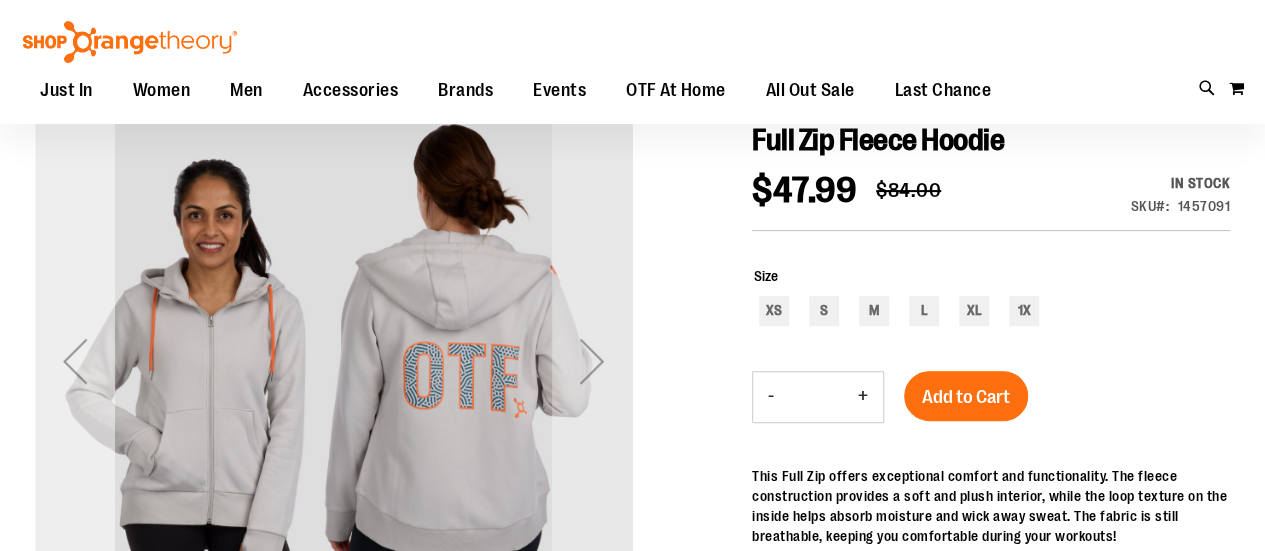 scroll, scrollTop: 7, scrollLeft: 0, axis: vertical 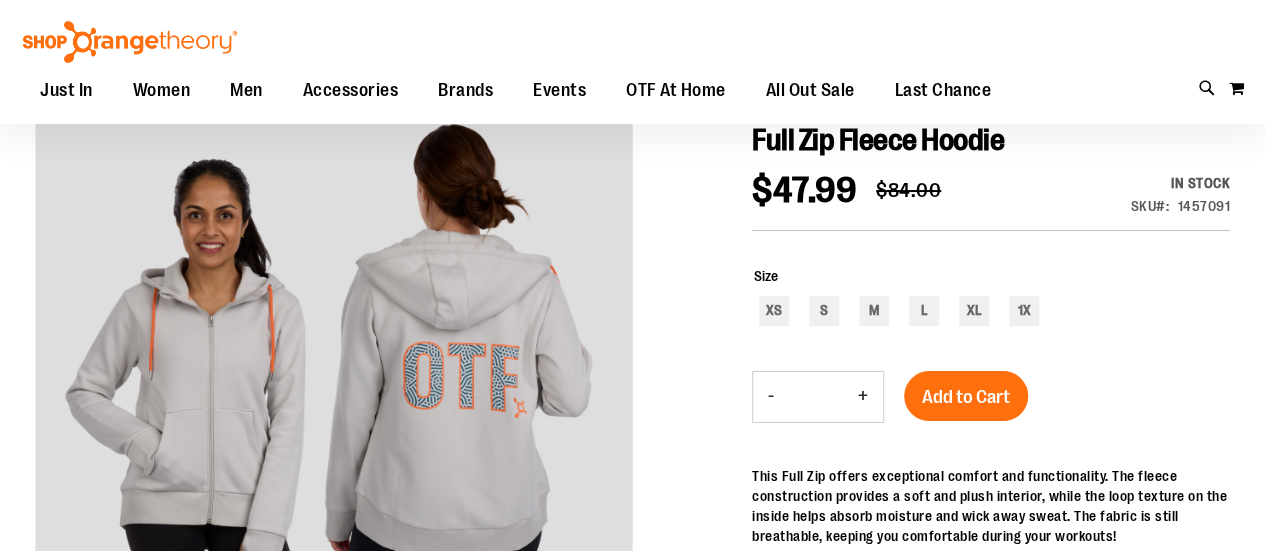 type on "**********" 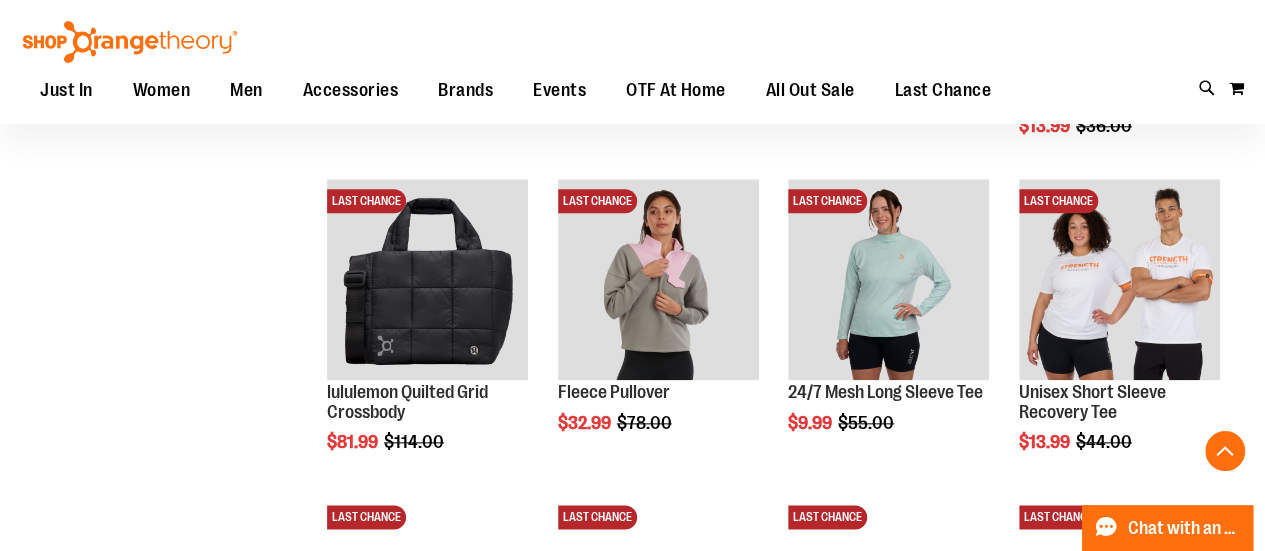 type on "**********" 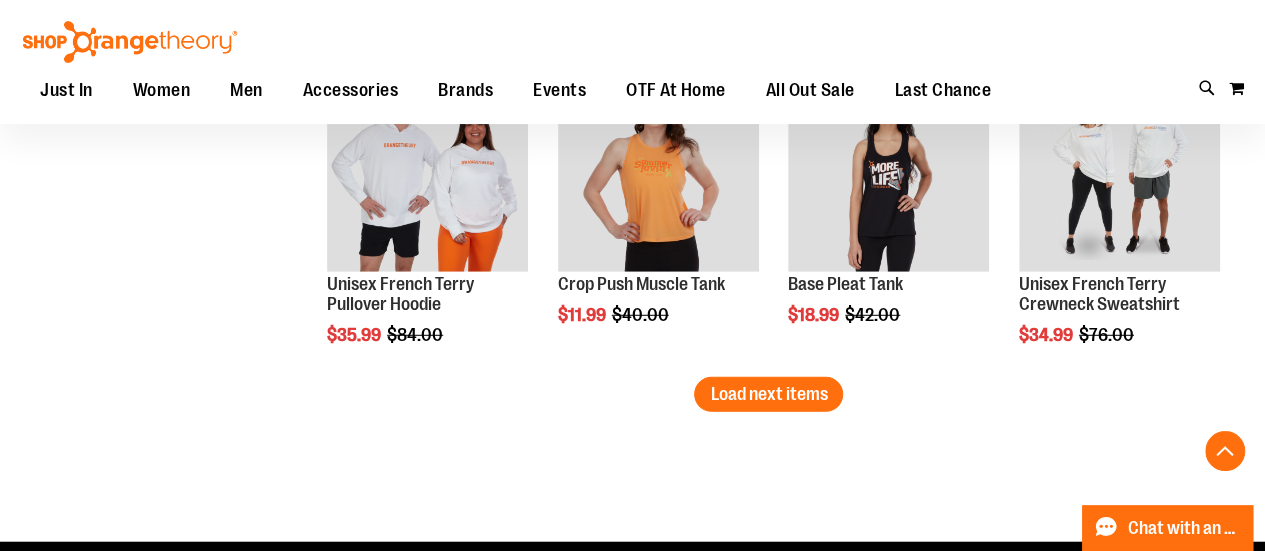 scroll, scrollTop: 2646, scrollLeft: 0, axis: vertical 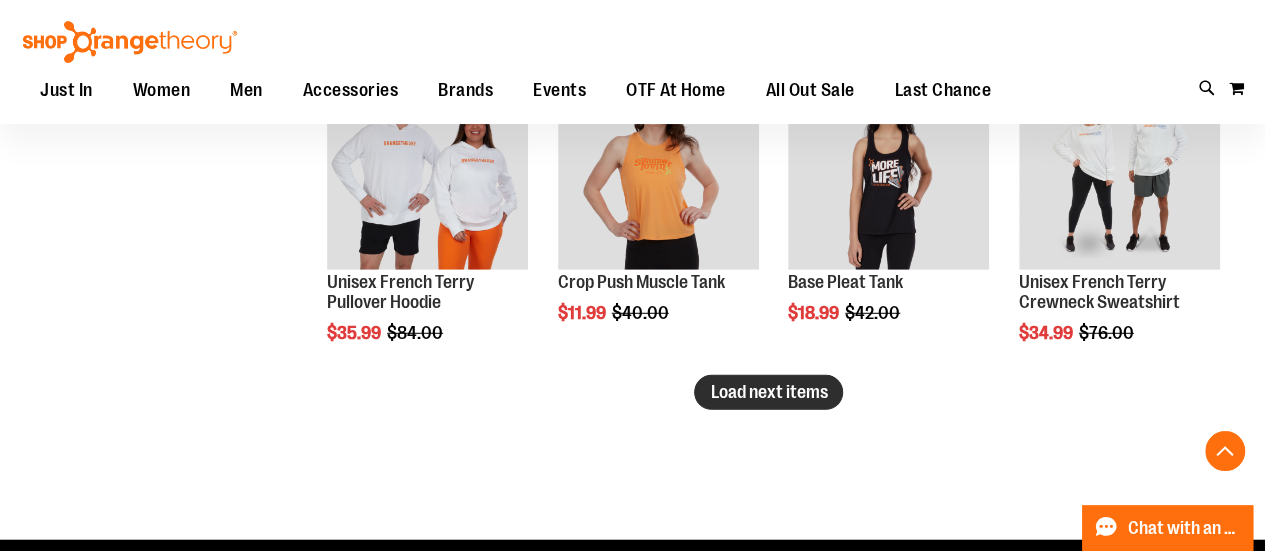 click on "Load next items" at bounding box center (768, 392) 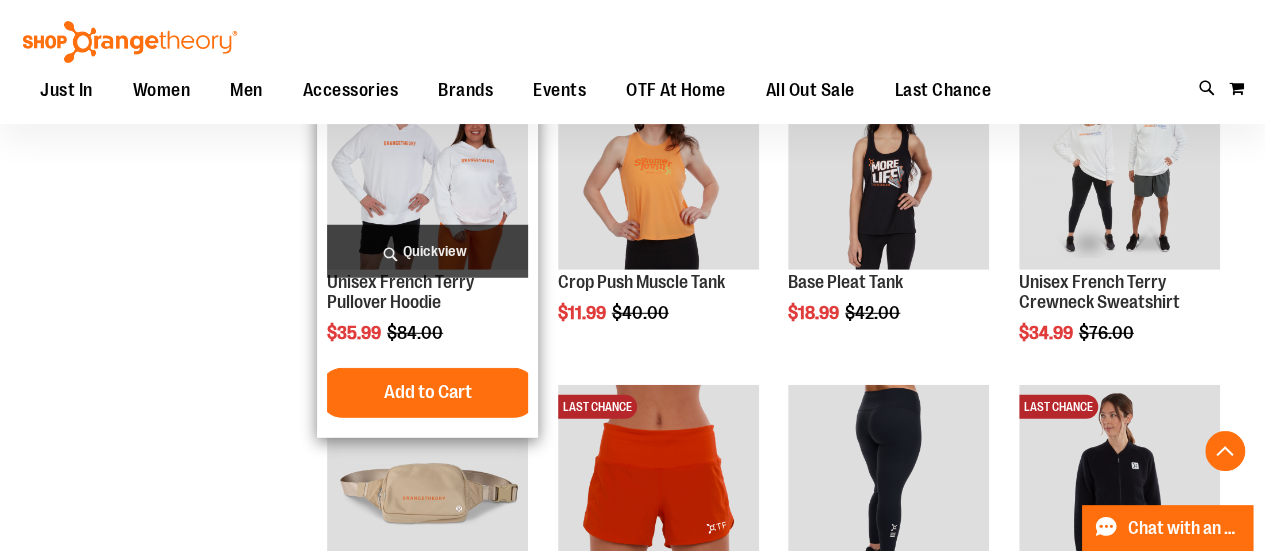 click at bounding box center (427, 169) 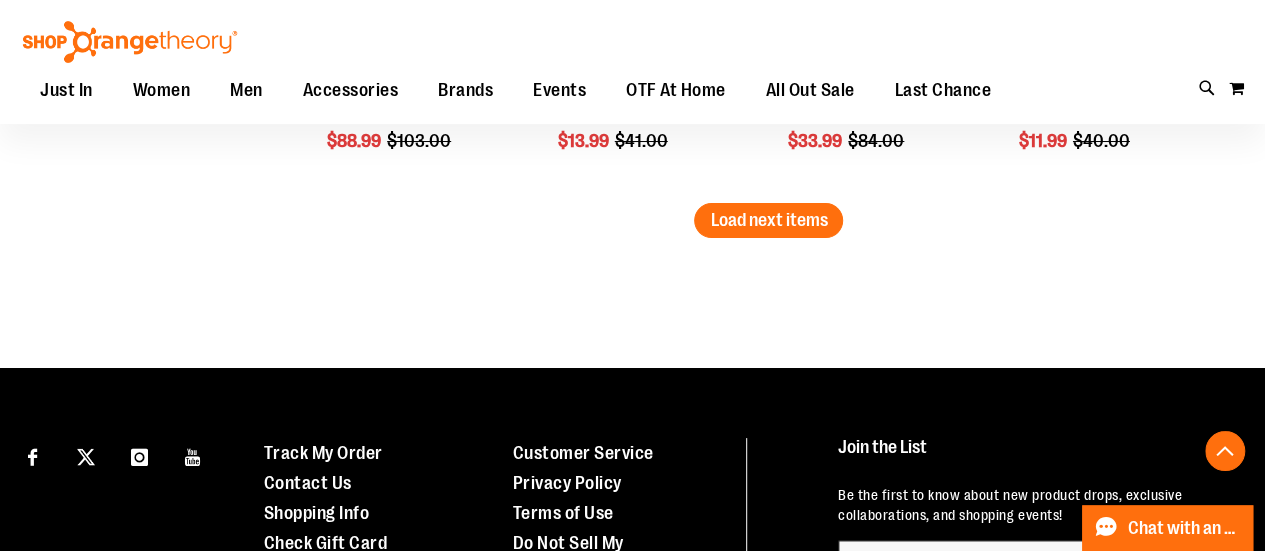 scroll, scrollTop: 3768, scrollLeft: 0, axis: vertical 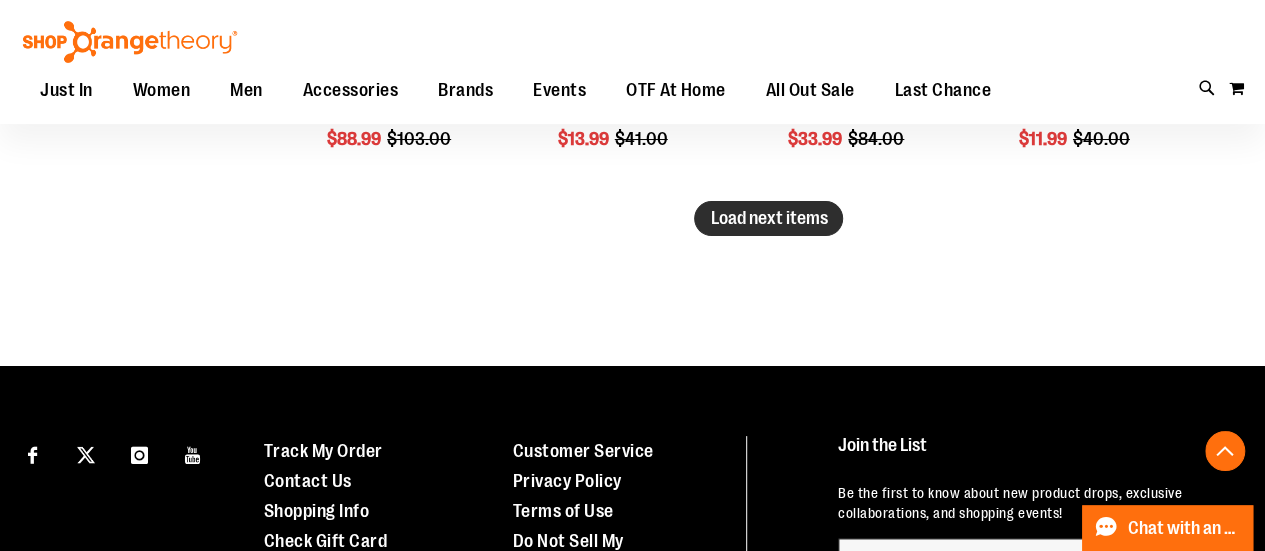 click on "Load next items" at bounding box center (768, 218) 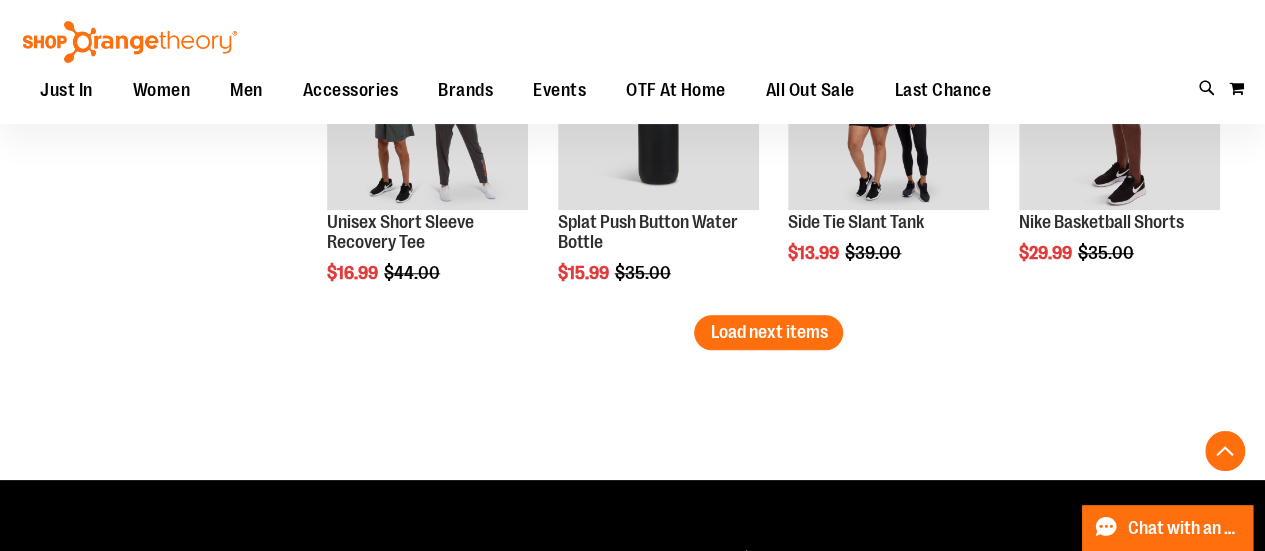 scroll, scrollTop: 4790, scrollLeft: 0, axis: vertical 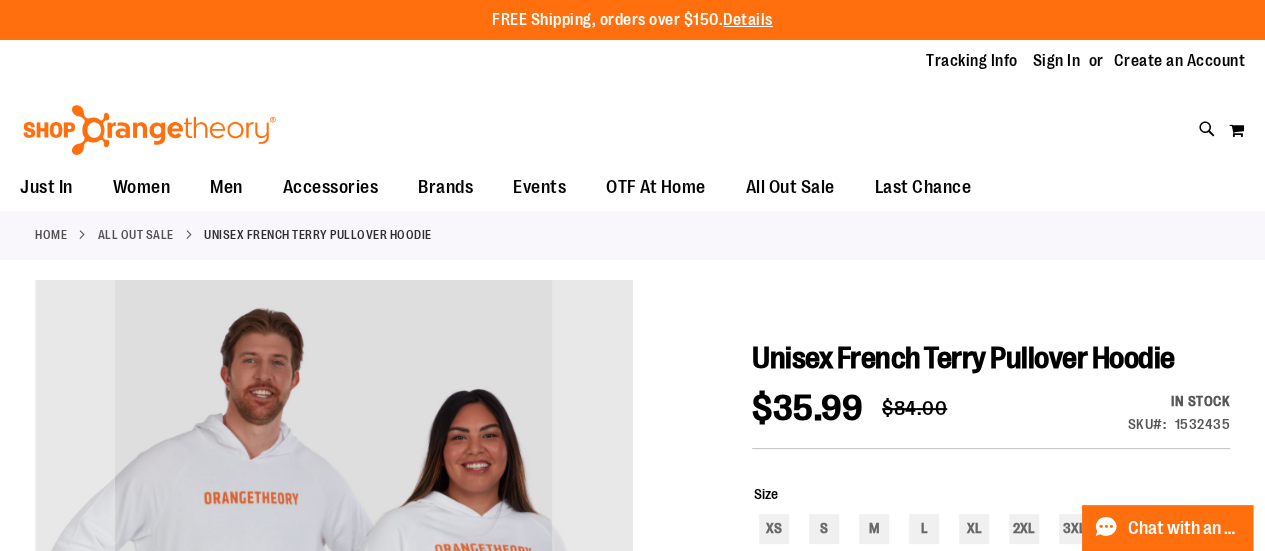 type on "**********" 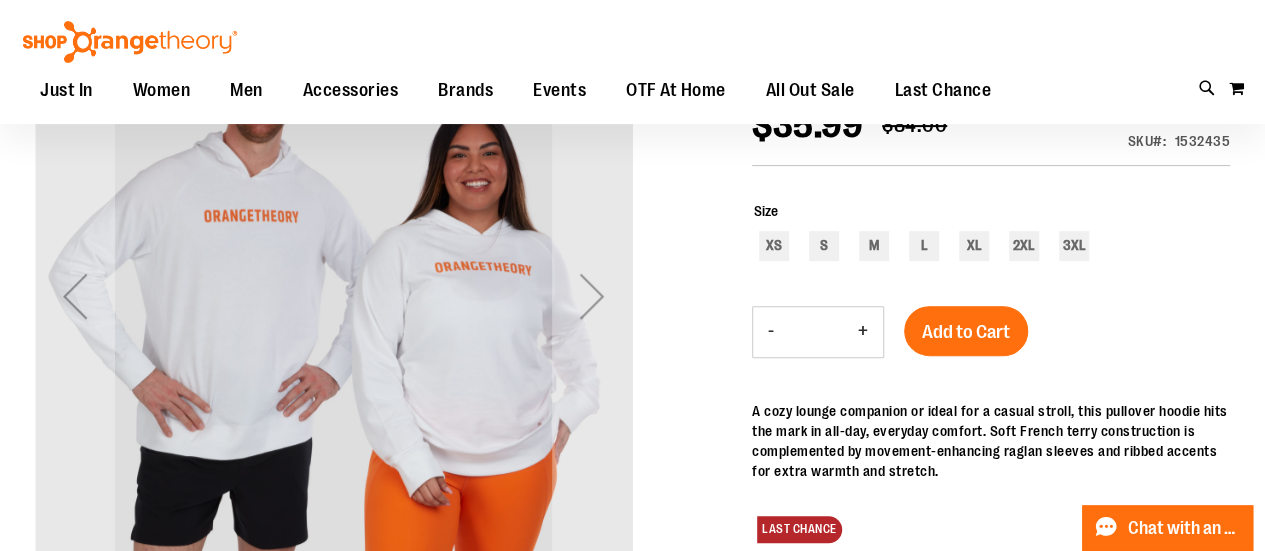 scroll, scrollTop: 283, scrollLeft: 0, axis: vertical 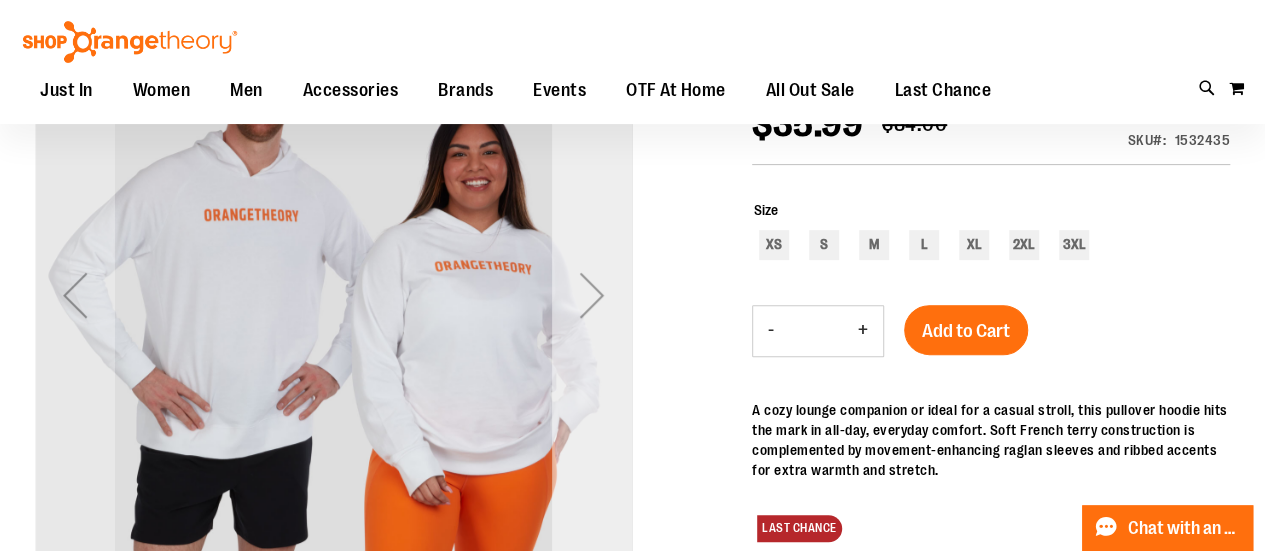 click at bounding box center [592, 295] 